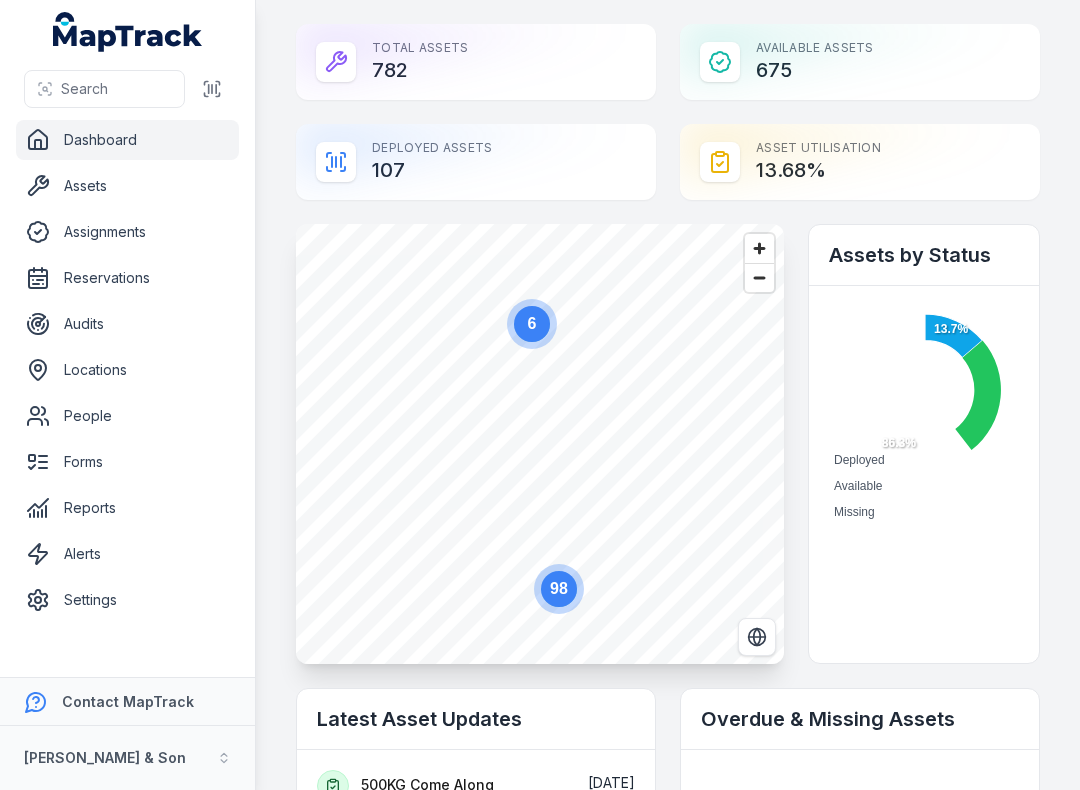 scroll, scrollTop: 0, scrollLeft: 0, axis: both 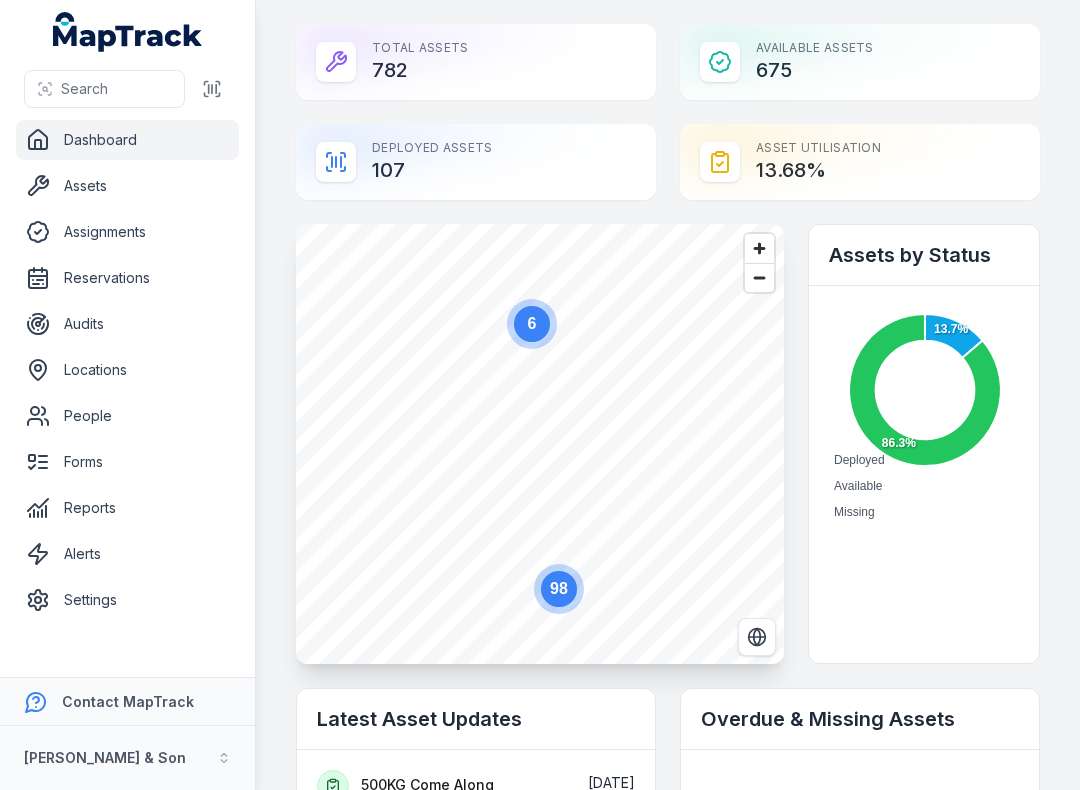 click 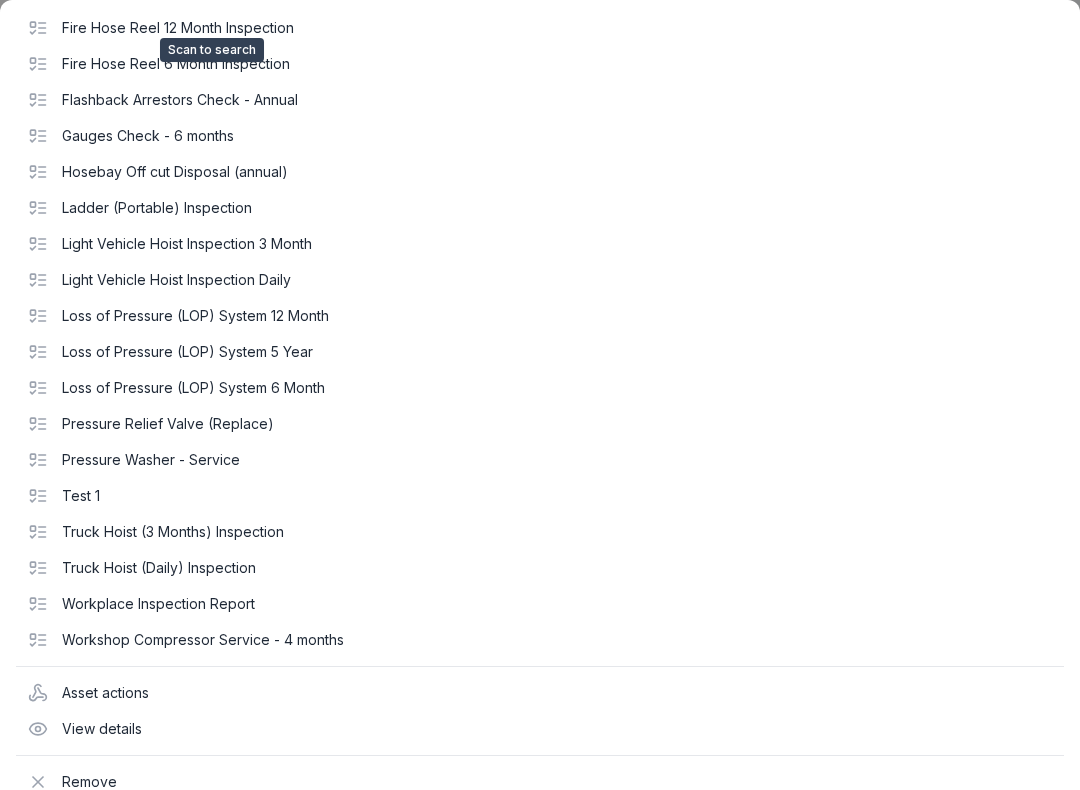 scroll, scrollTop: 320, scrollLeft: 0, axis: vertical 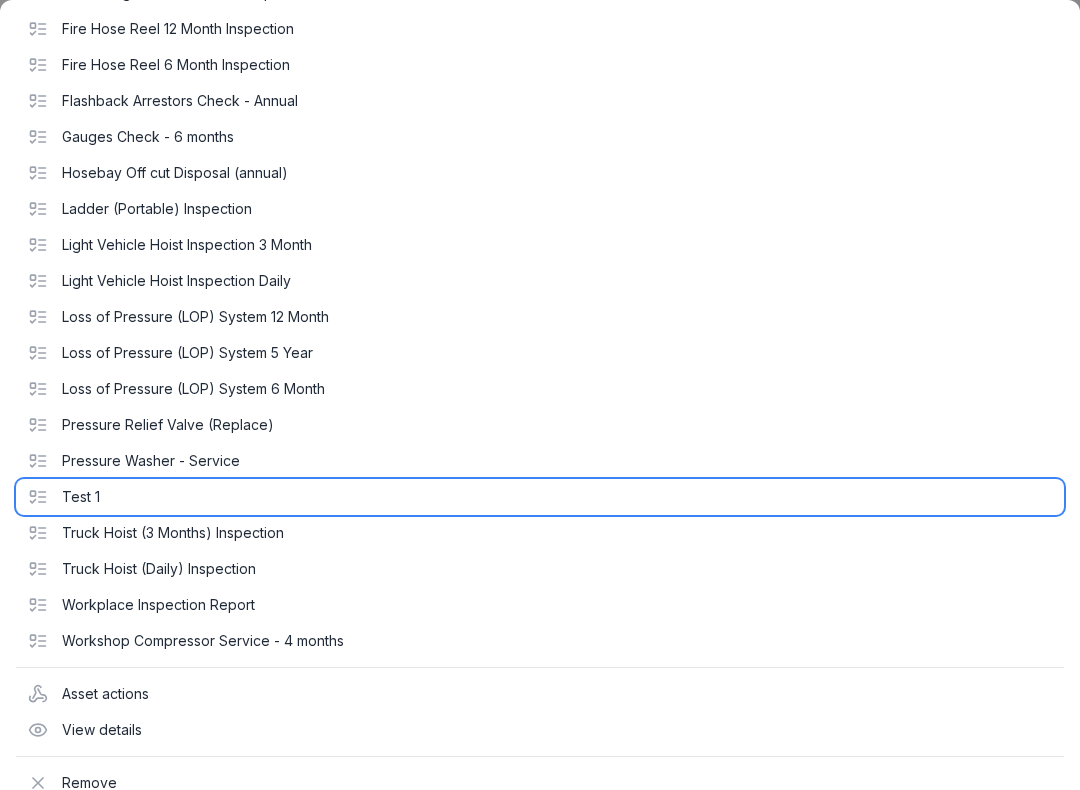 click on "Test 1" at bounding box center [540, 497] 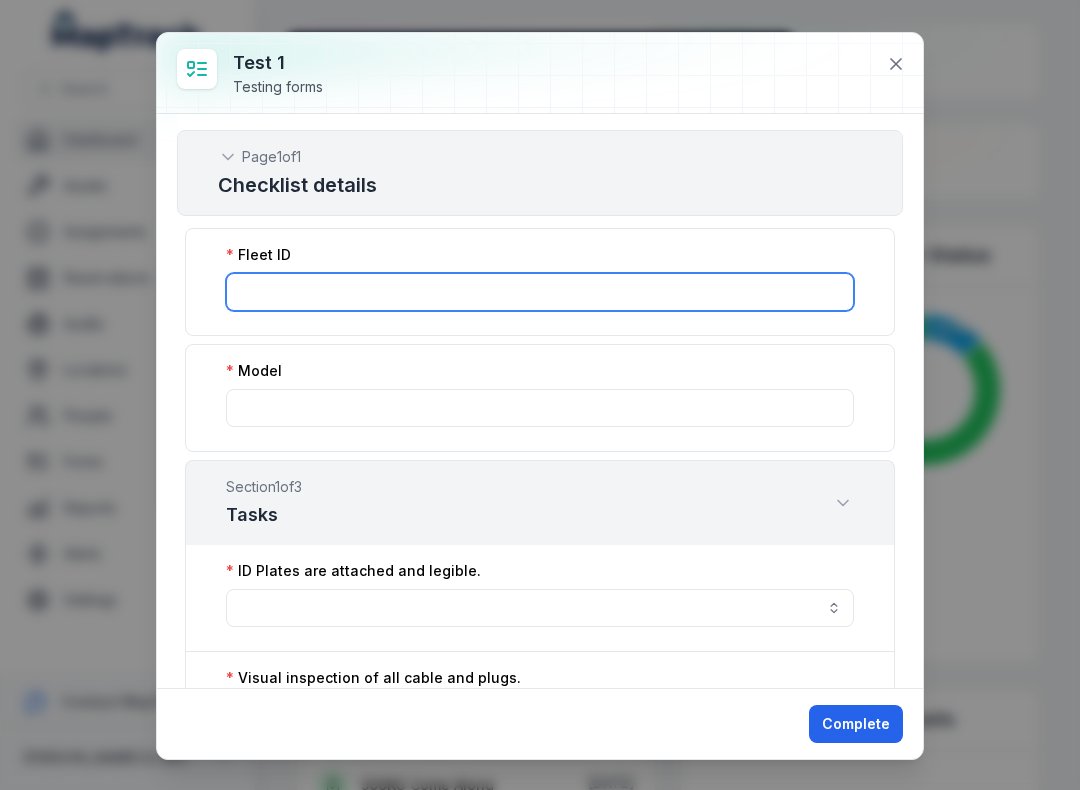 click at bounding box center (540, 292) 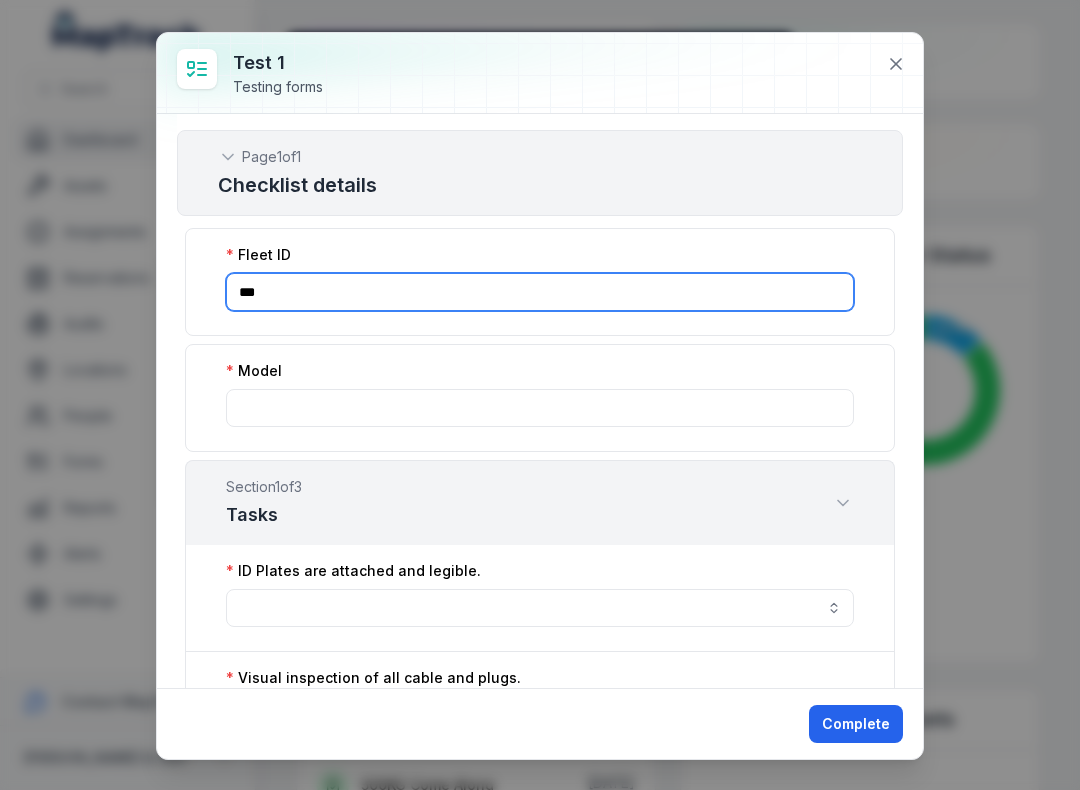 type on "***" 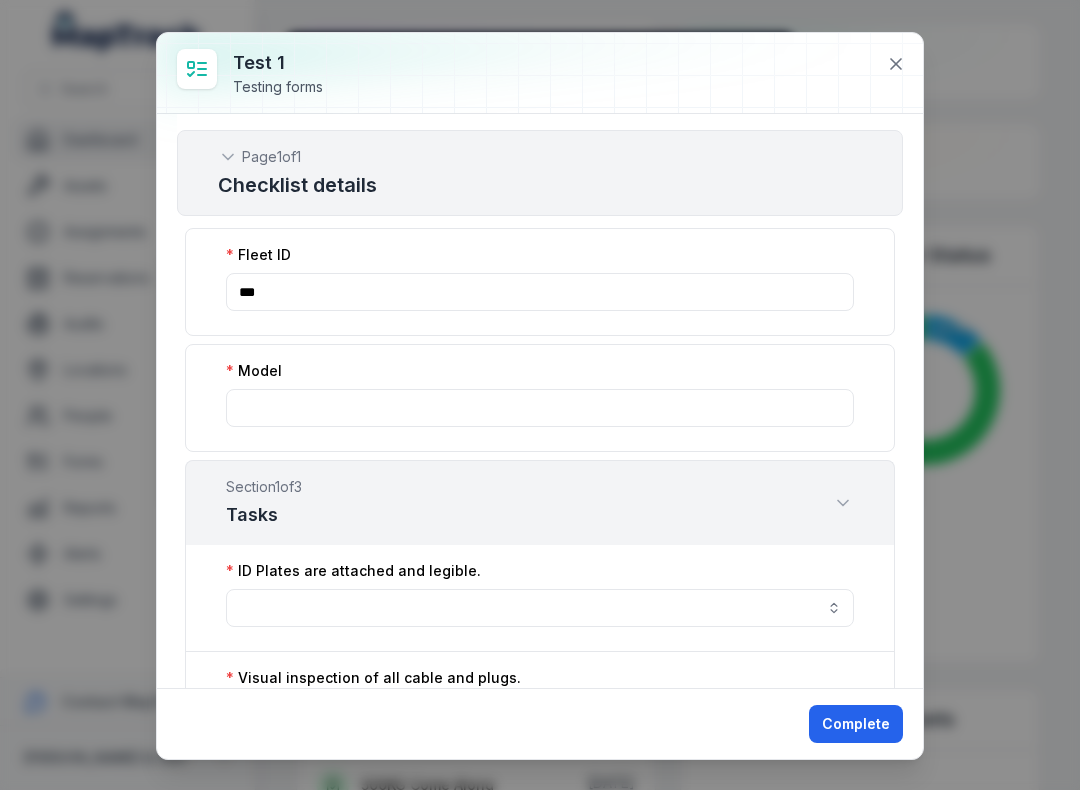 click on "Checklist details" at bounding box center [540, 185] 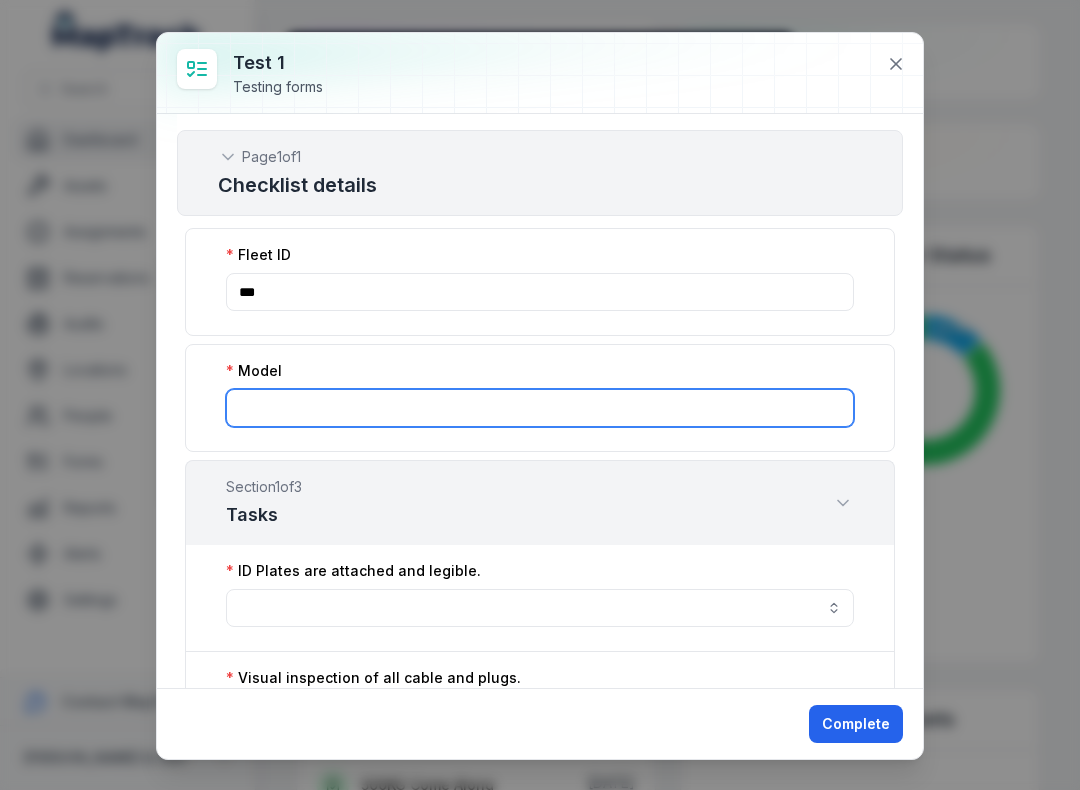 click at bounding box center (540, 408) 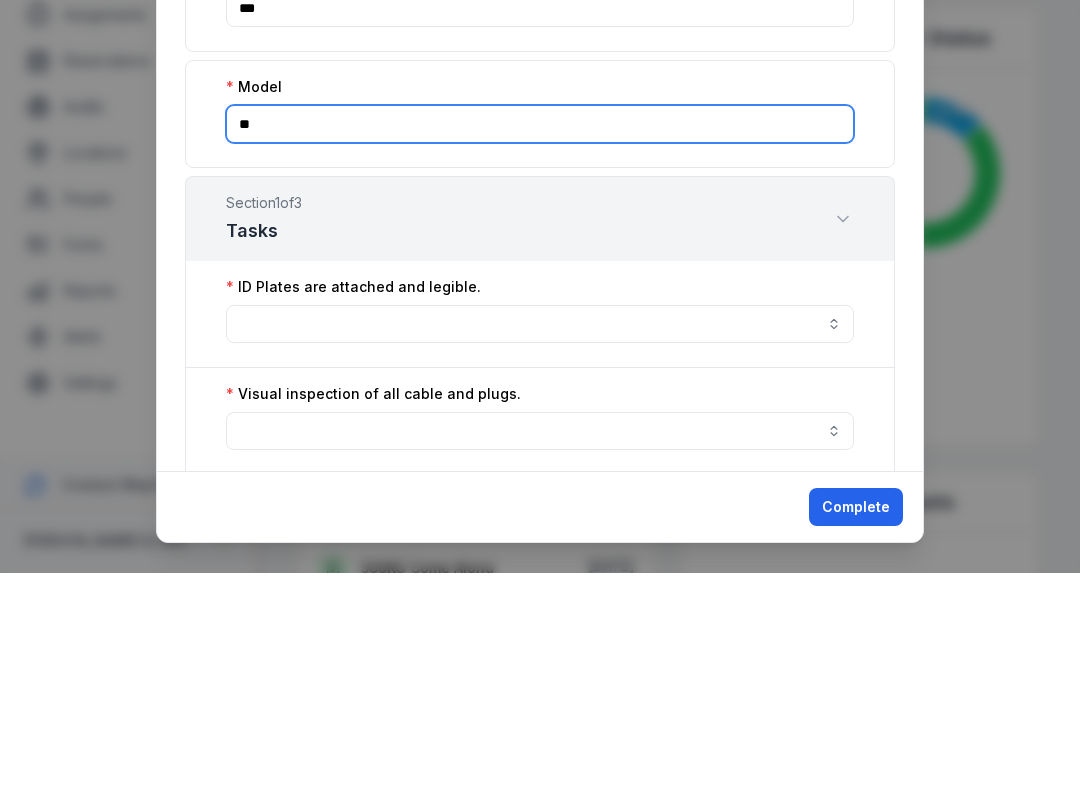 scroll, scrollTop: 132, scrollLeft: 0, axis: vertical 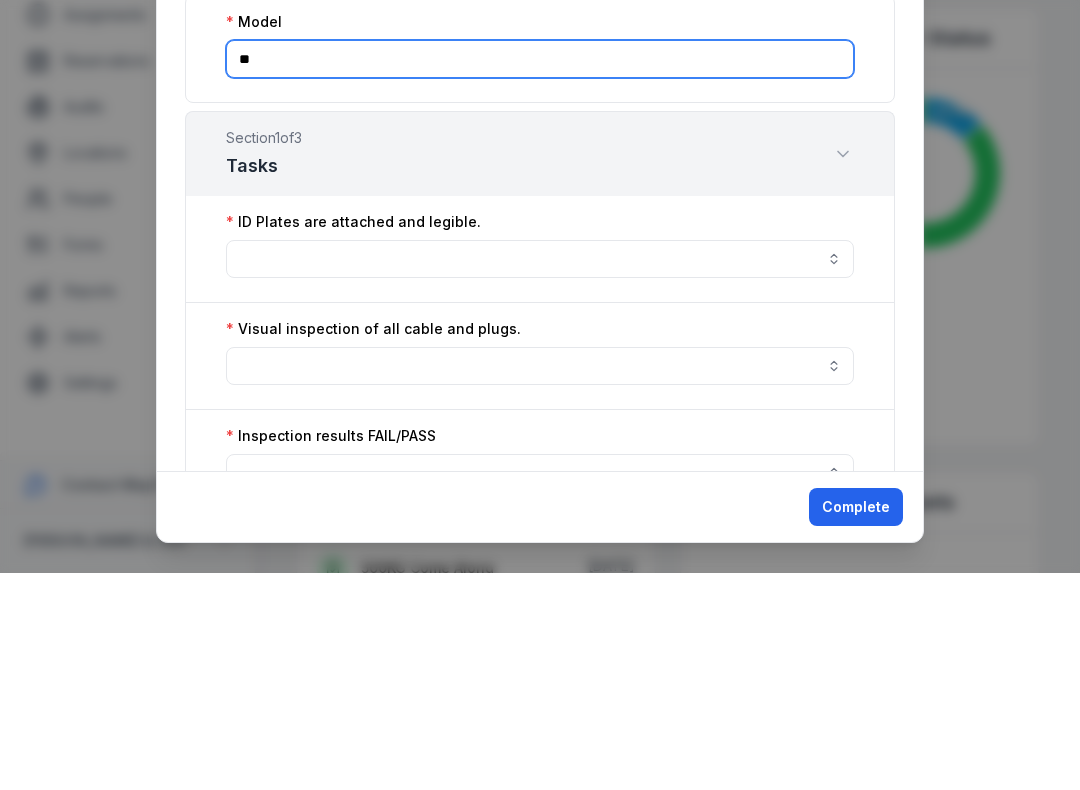 type on "**" 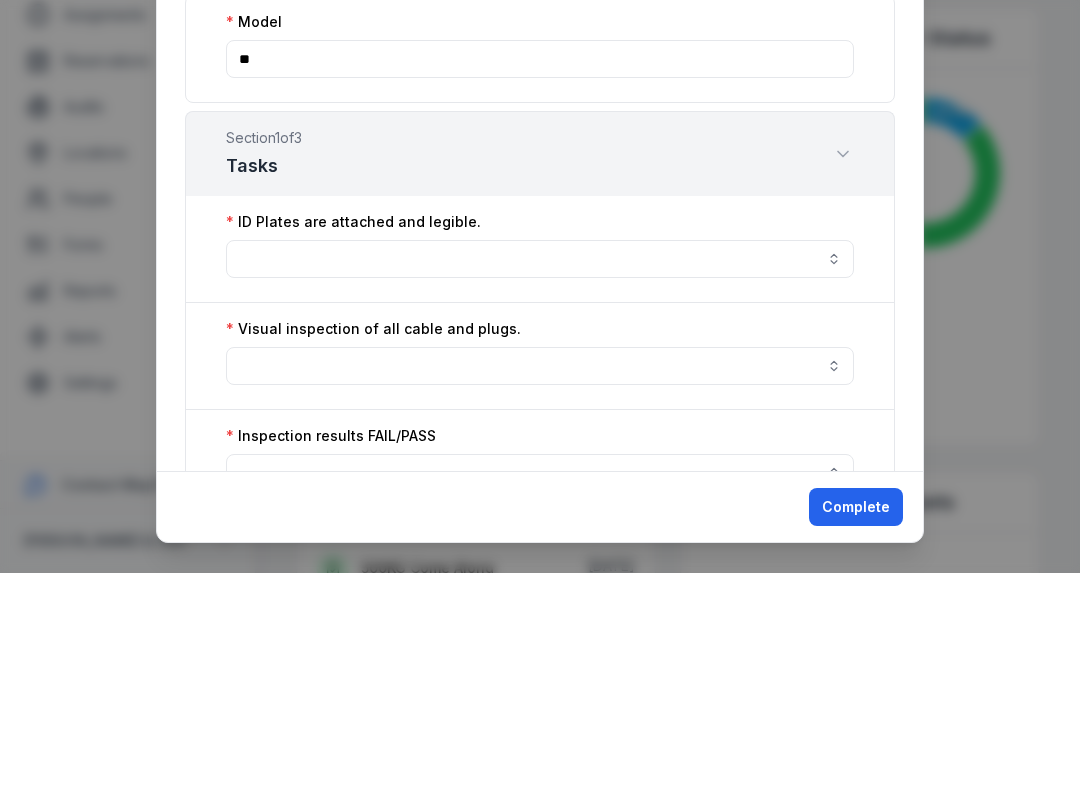 click on "Section  1  of  3 Tasks" at bounding box center [540, 370] 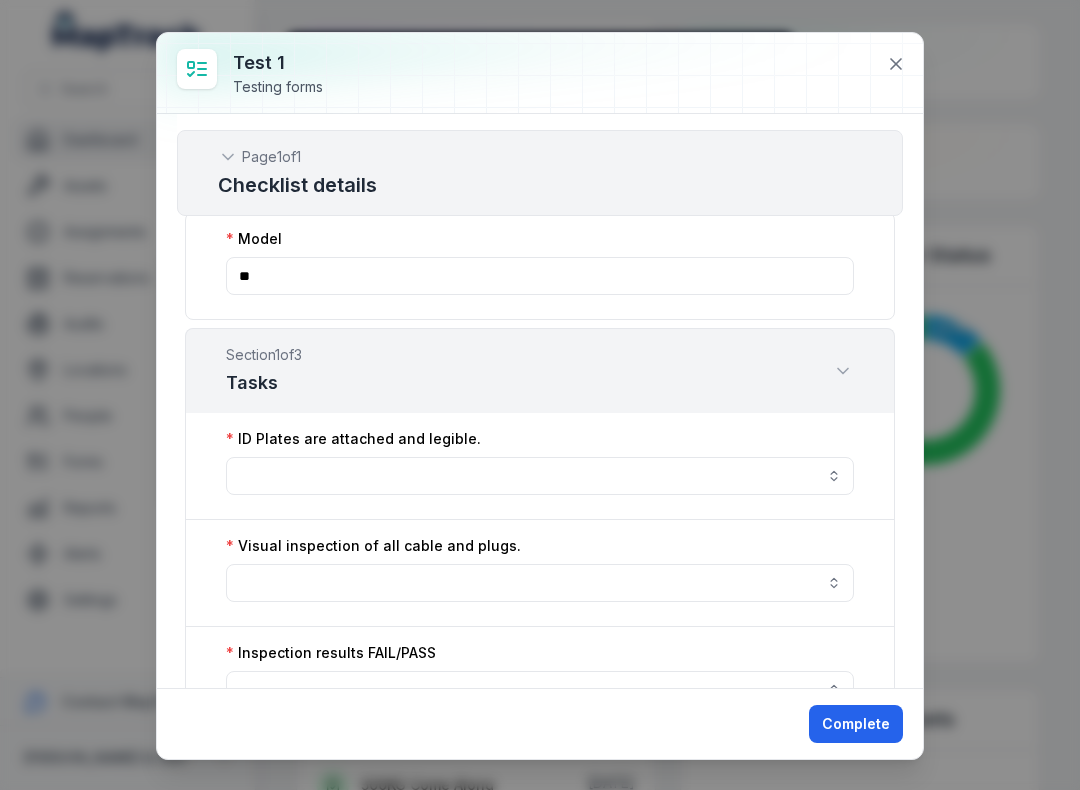 click at bounding box center [540, 476] 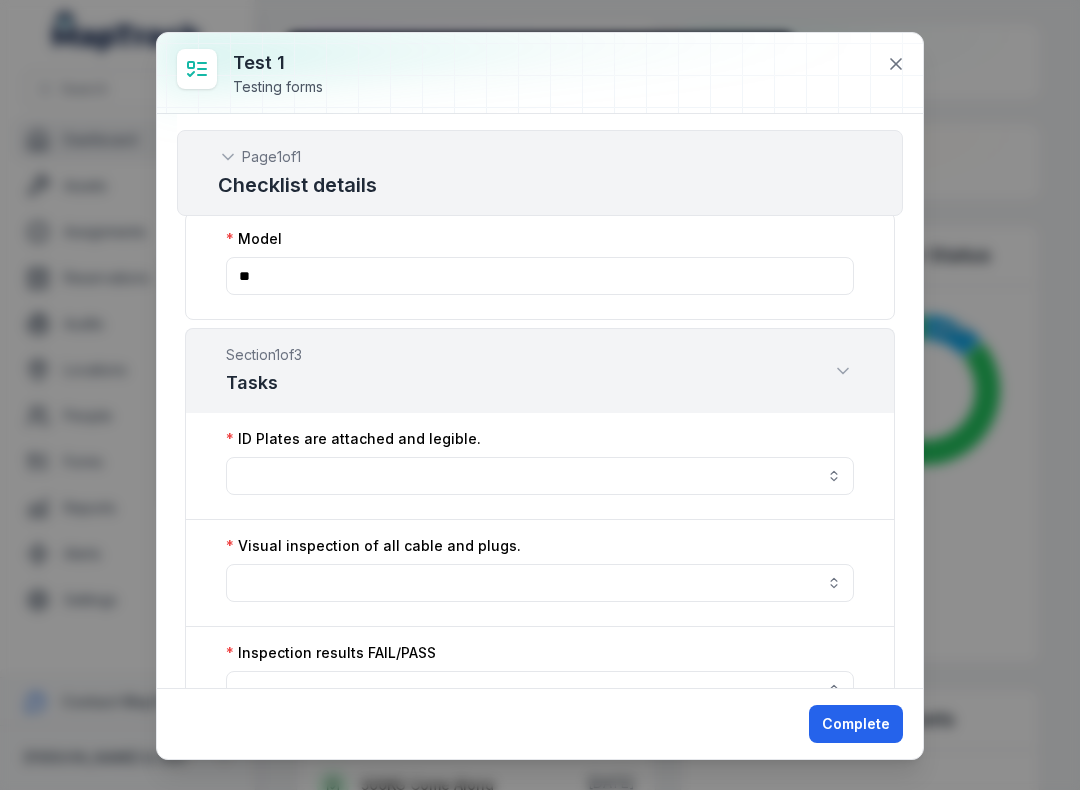 click at bounding box center (540, 476) 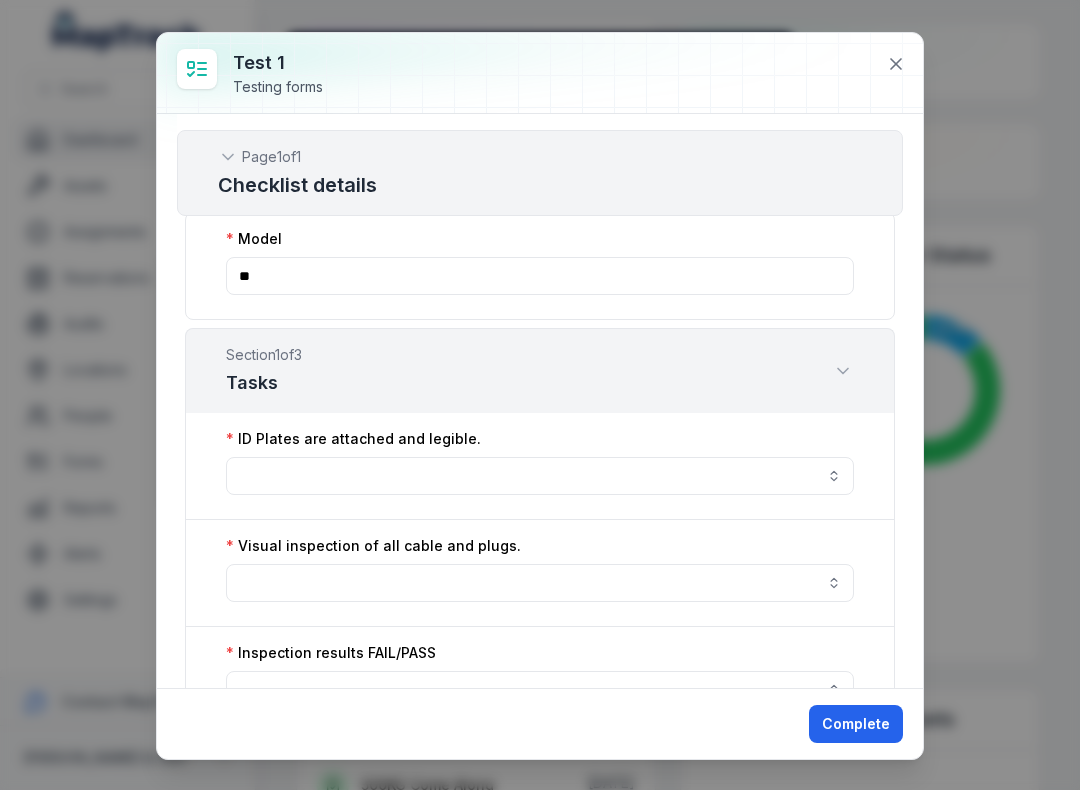 click at bounding box center [540, 476] 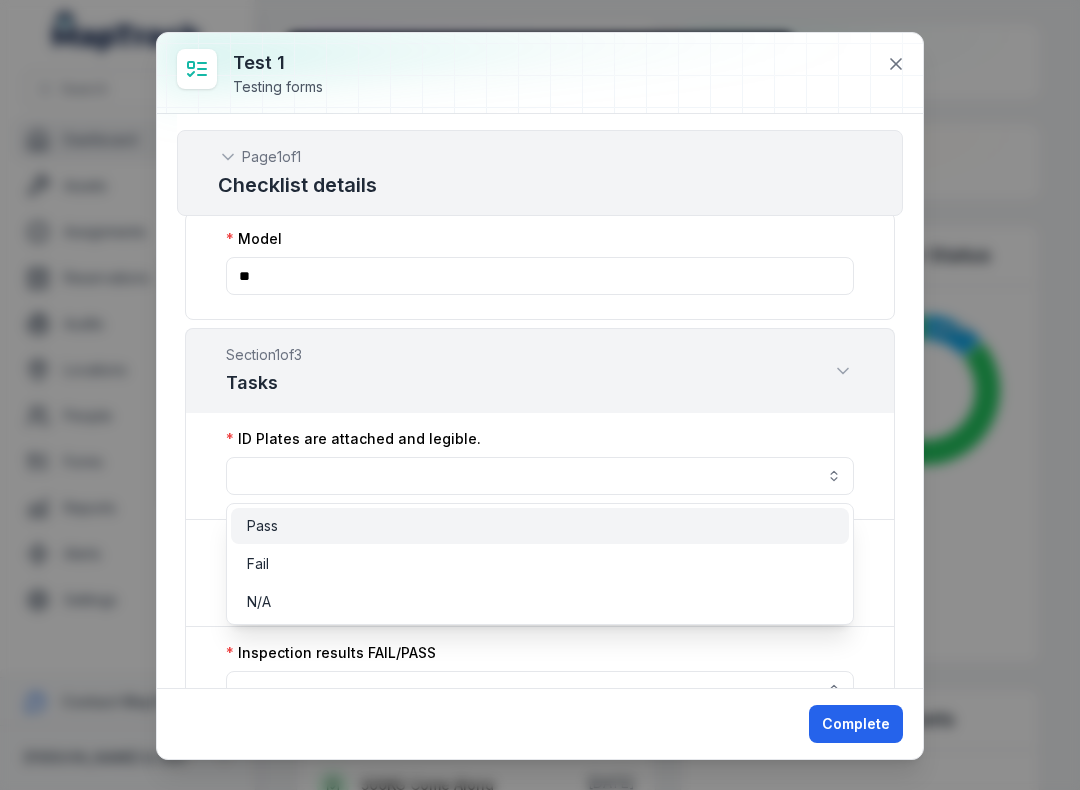 click on "Pass" at bounding box center [540, 526] 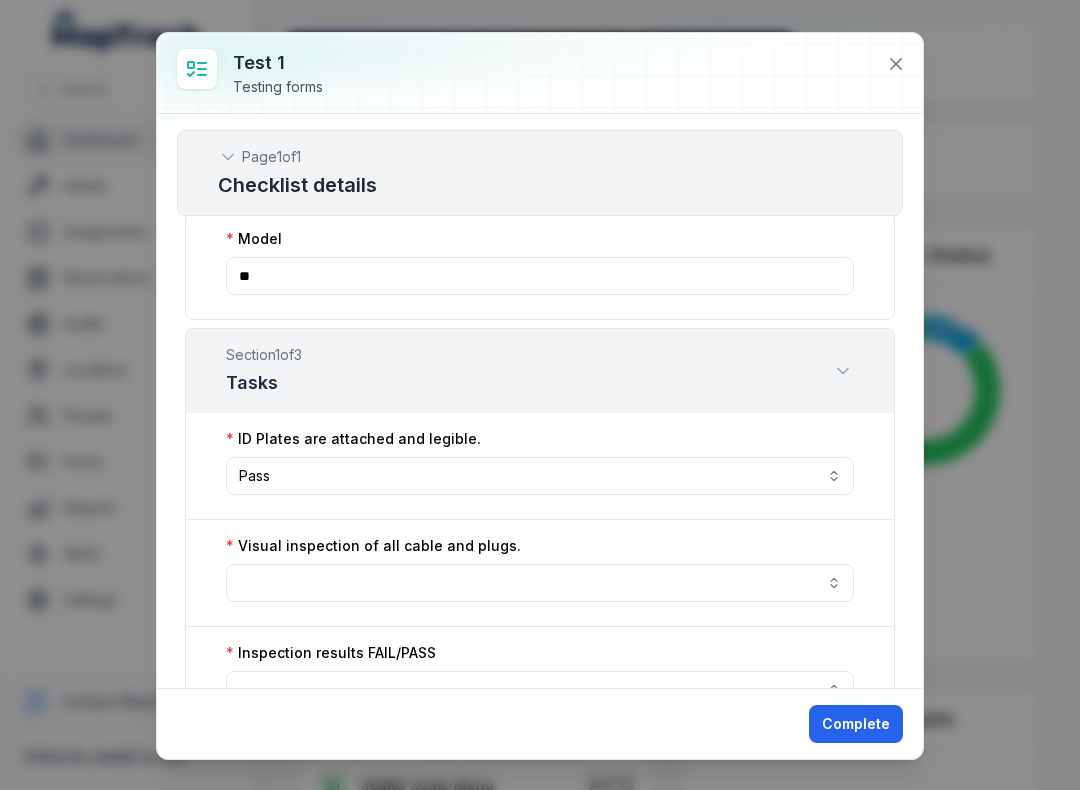 click on "Pass ****" at bounding box center (540, 476) 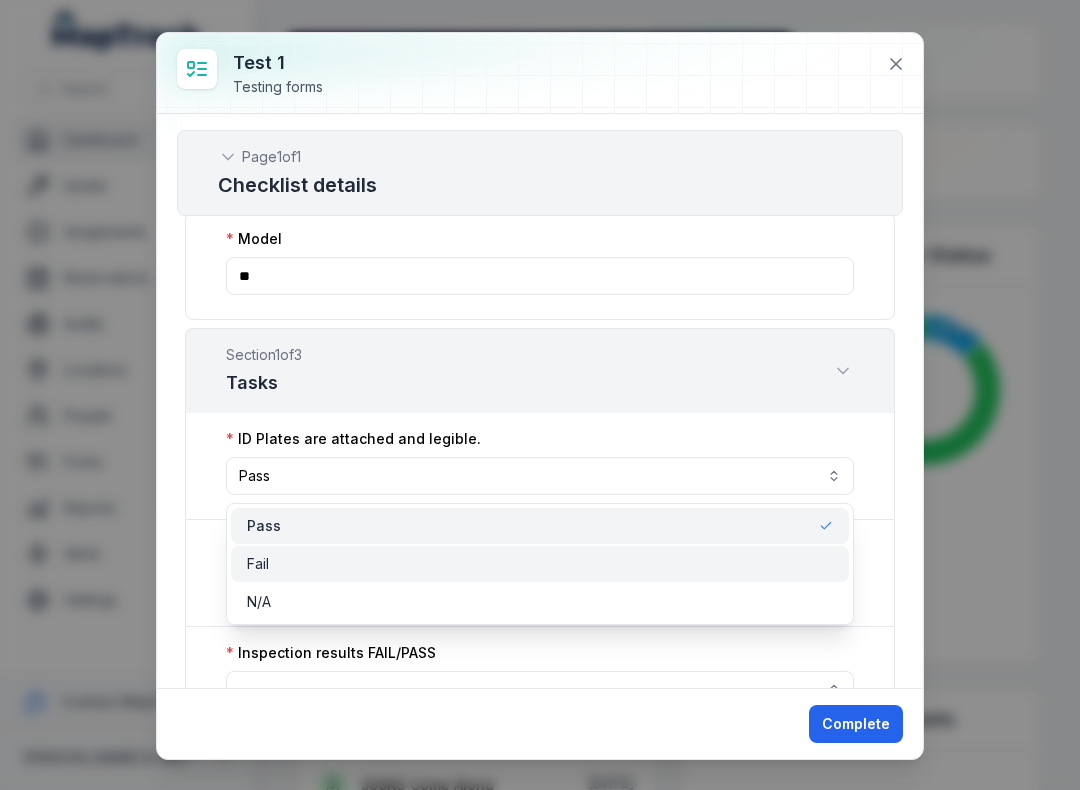 click on "Fail" at bounding box center (540, 564) 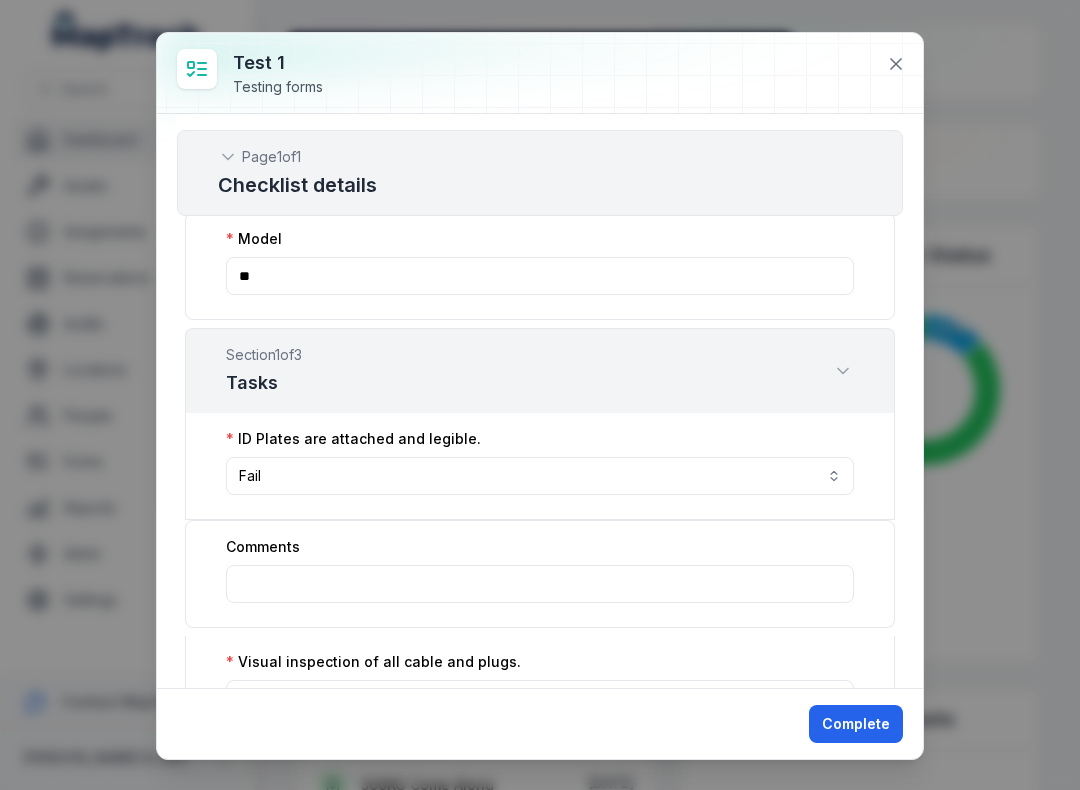 click on "Fail ****" at bounding box center [540, 476] 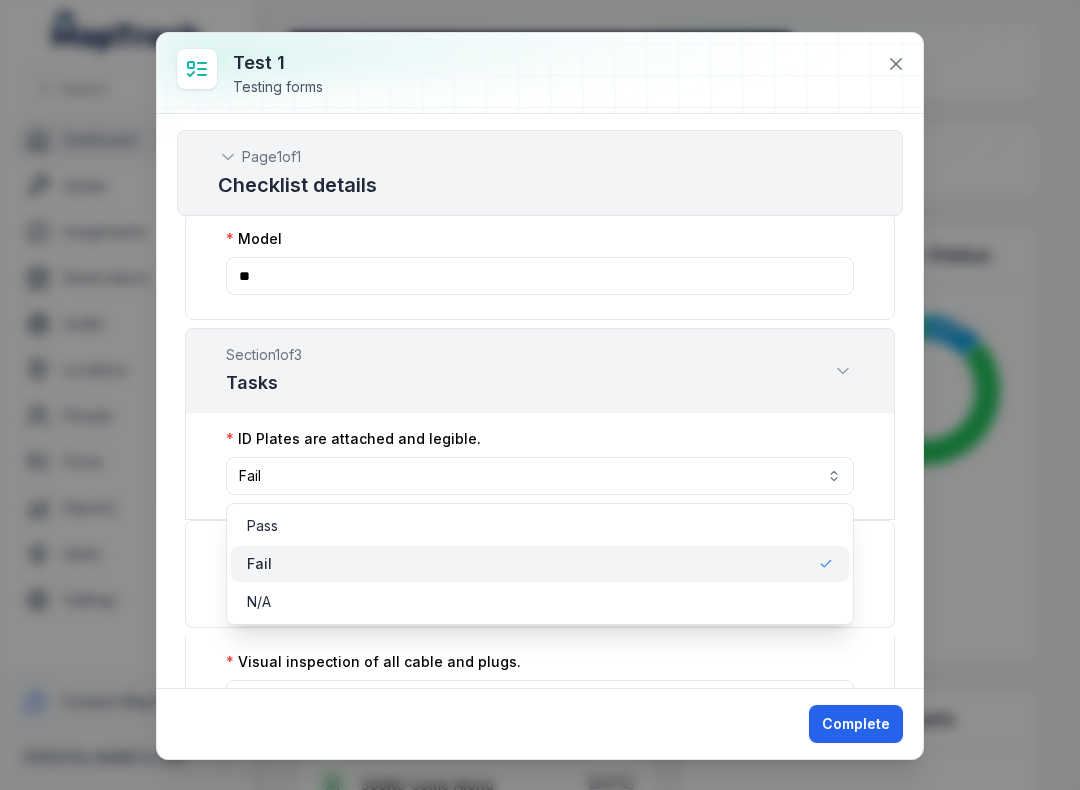 click on "Fail ****" at bounding box center (540, 476) 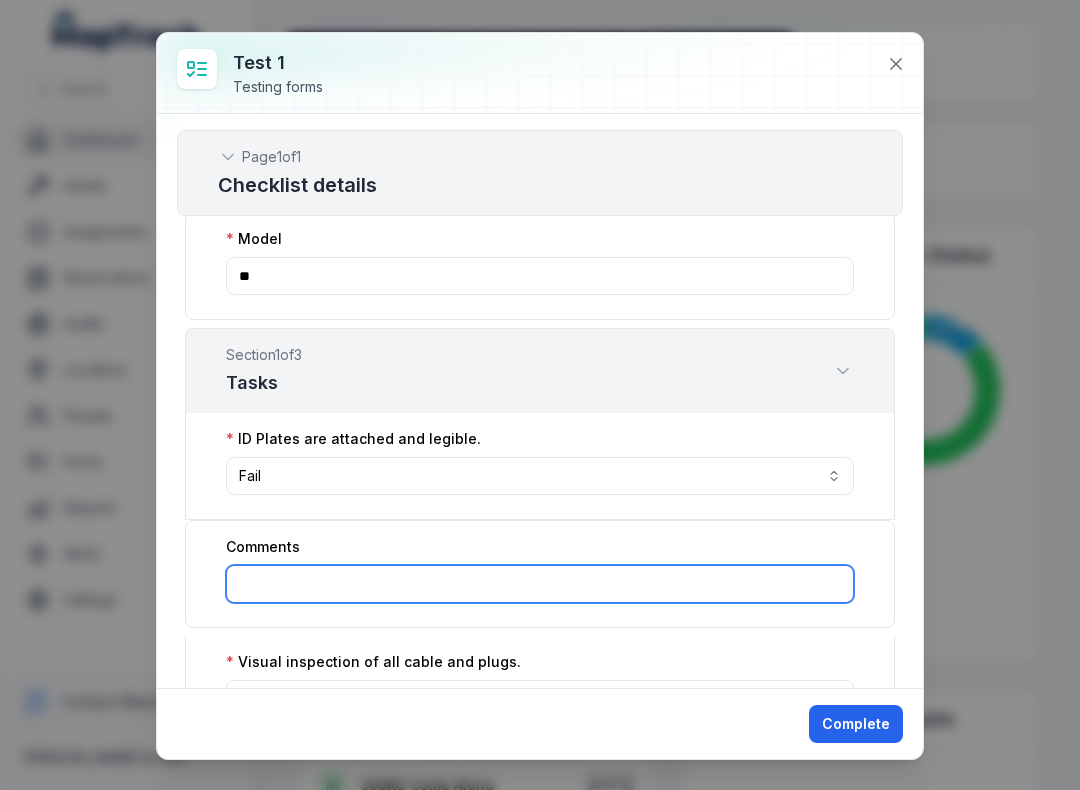 click at bounding box center (540, 584) 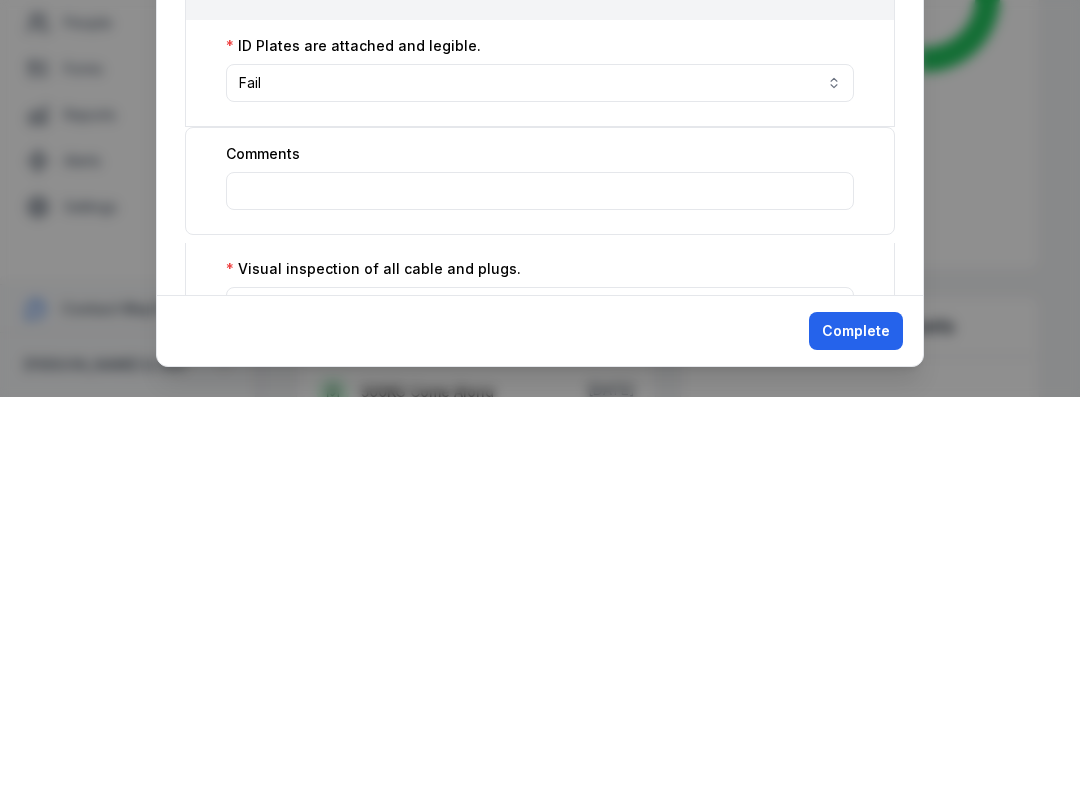 click on "Fail ****" at bounding box center (540, 476) 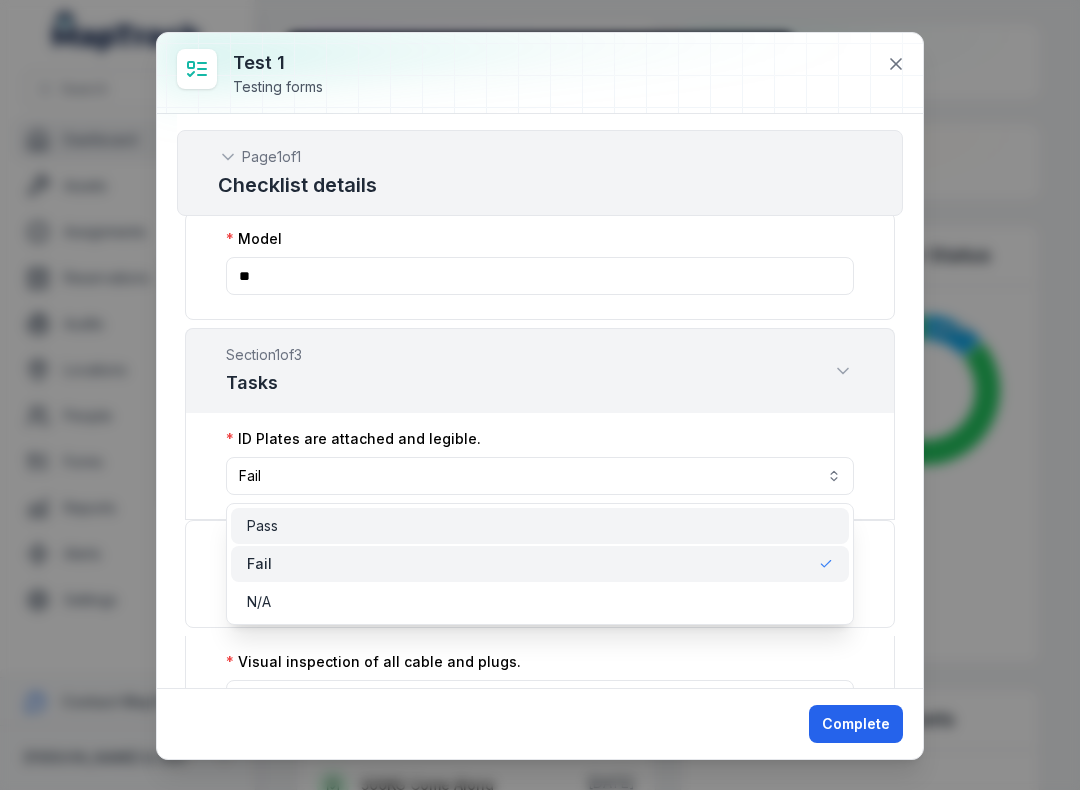 click on "Pass" at bounding box center (262, 526) 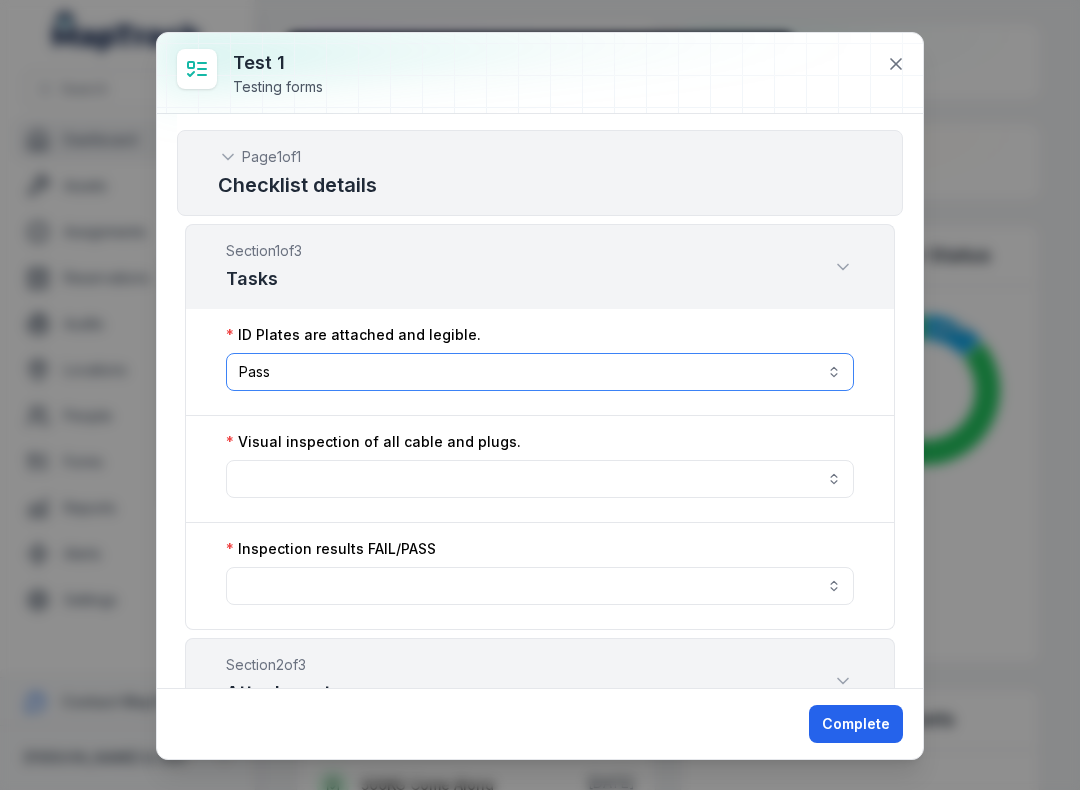 scroll, scrollTop: 242, scrollLeft: 0, axis: vertical 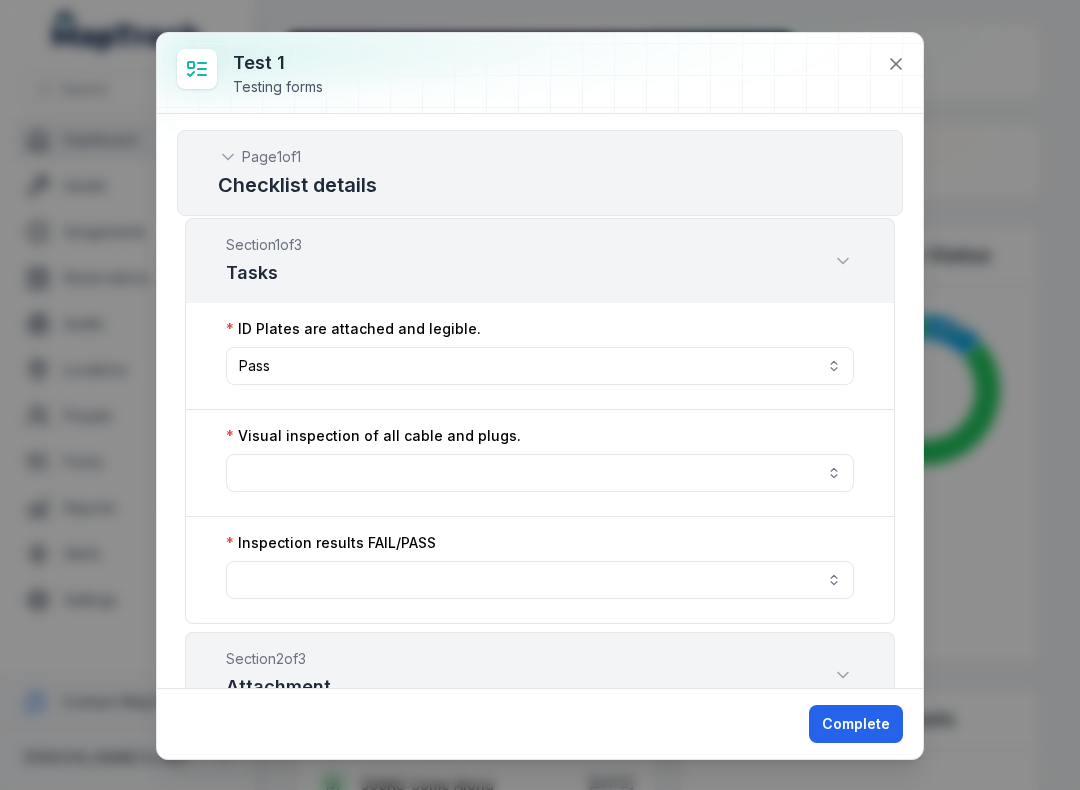 click at bounding box center [540, 473] 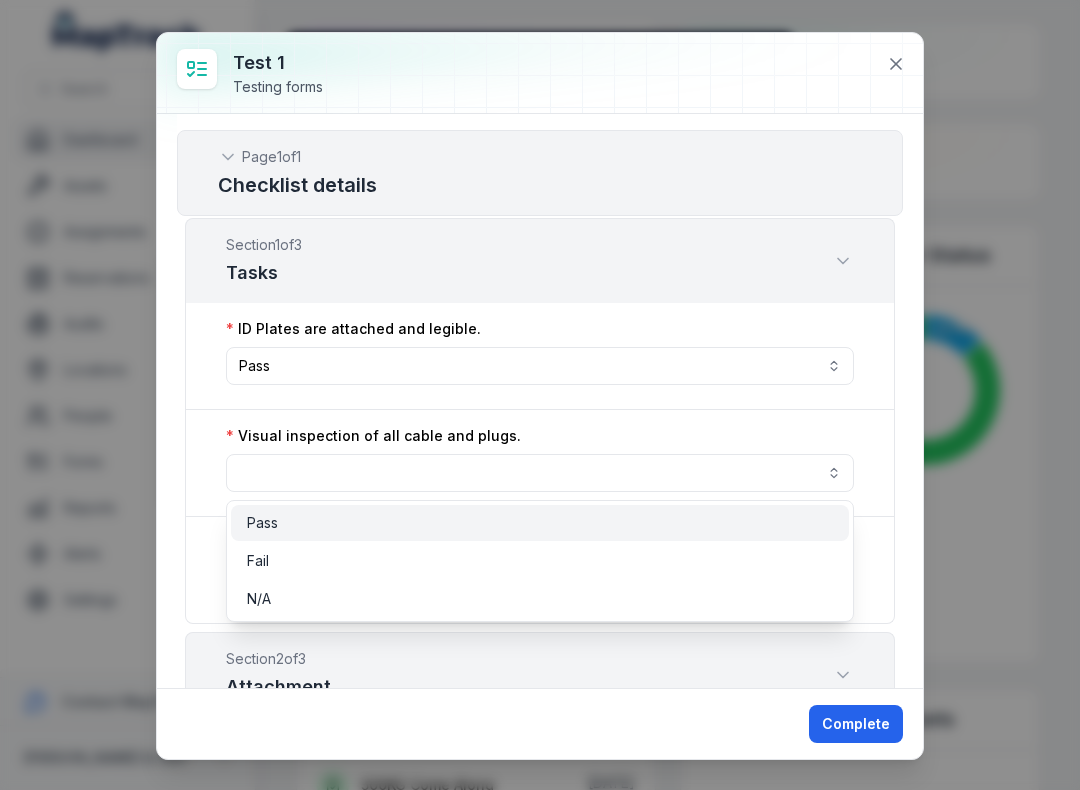 click on "Pass" at bounding box center [262, 523] 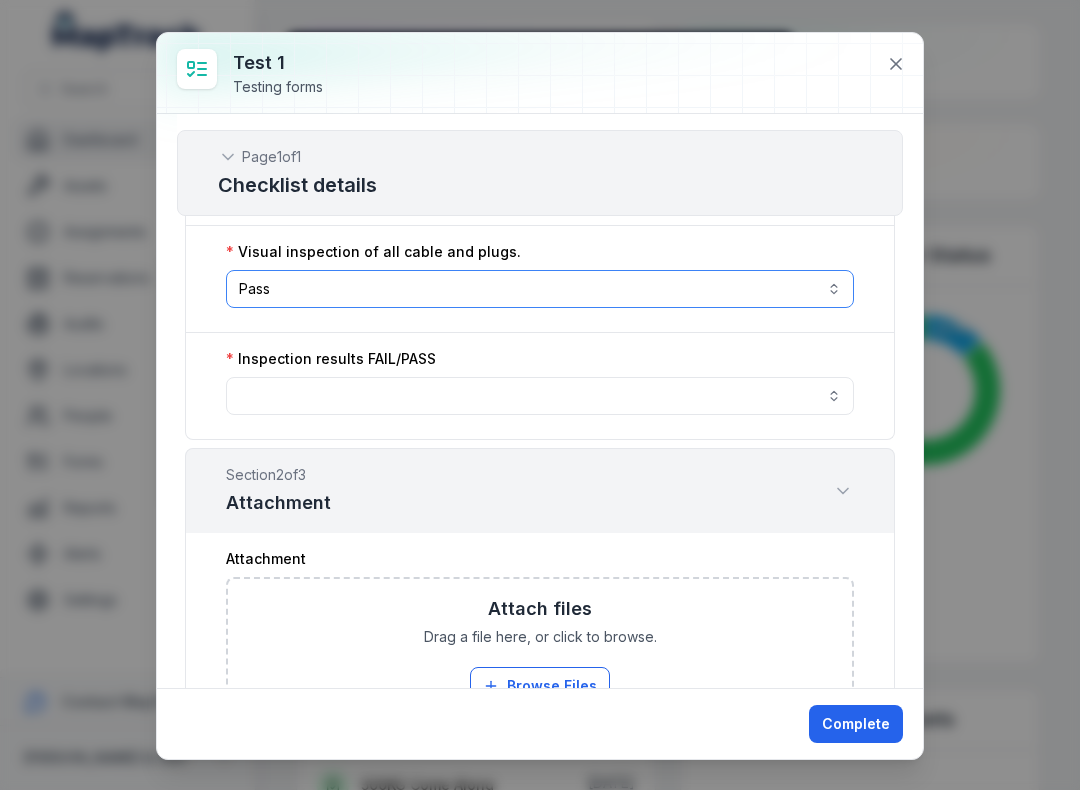 scroll, scrollTop: 424, scrollLeft: 0, axis: vertical 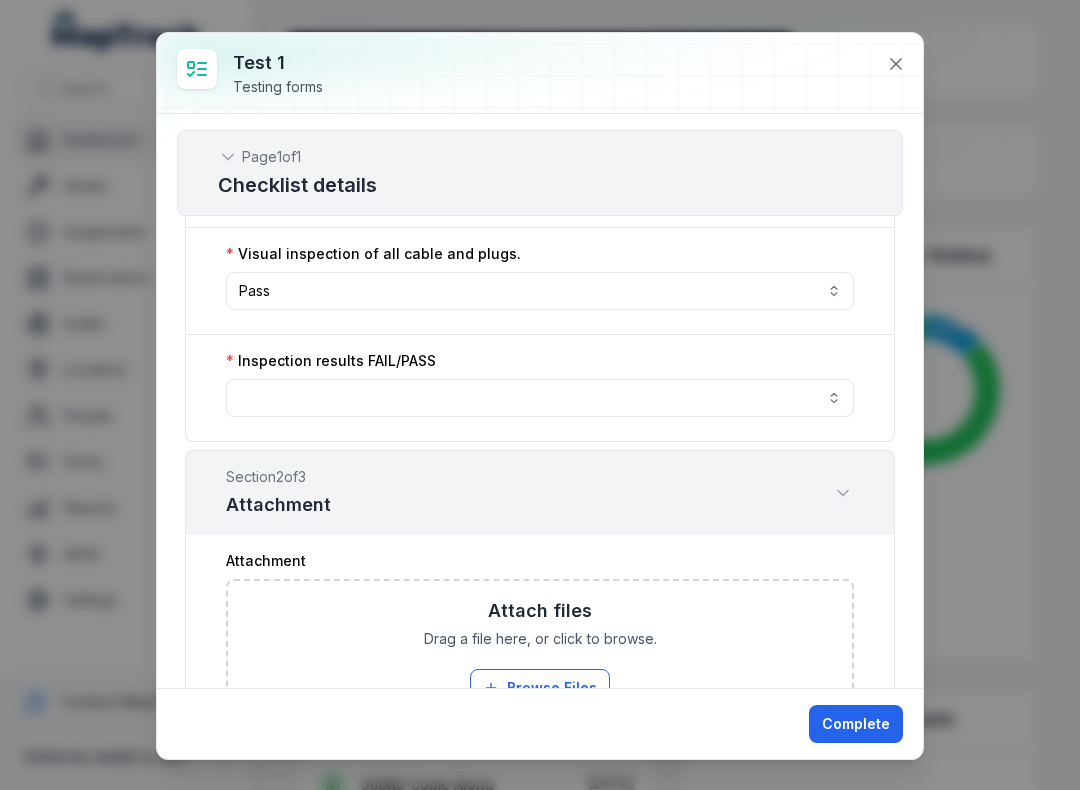 click at bounding box center [540, 398] 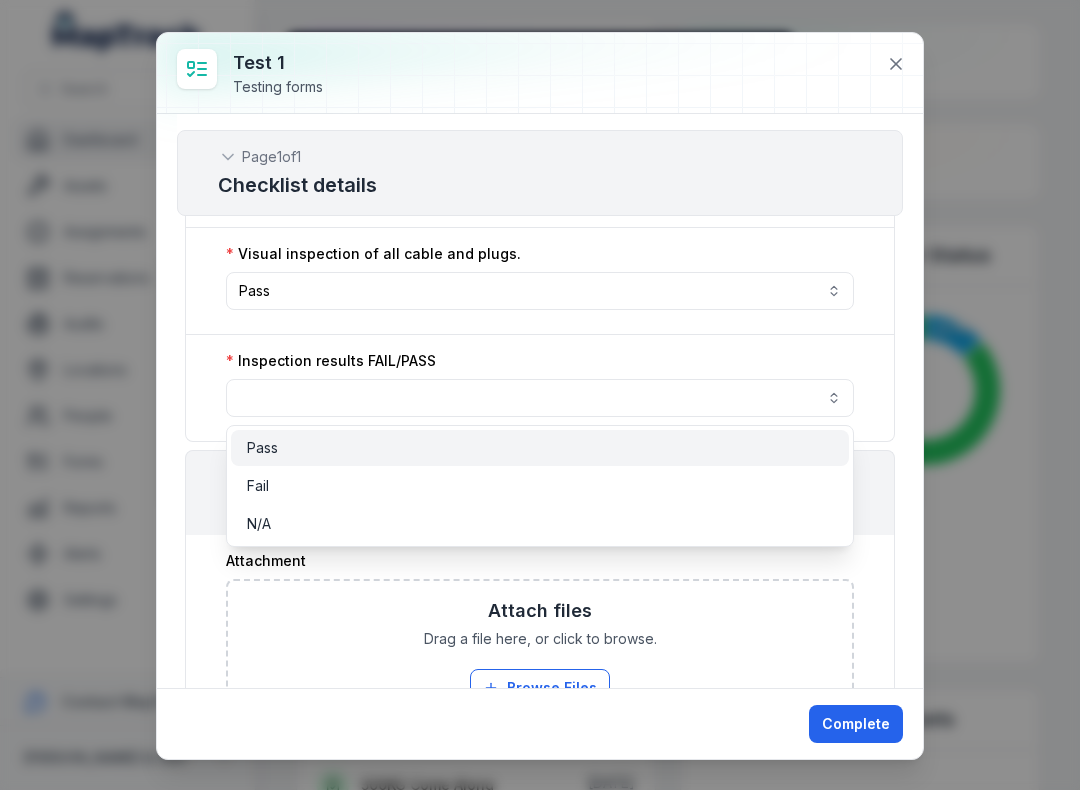 click on "Pass" at bounding box center [540, 448] 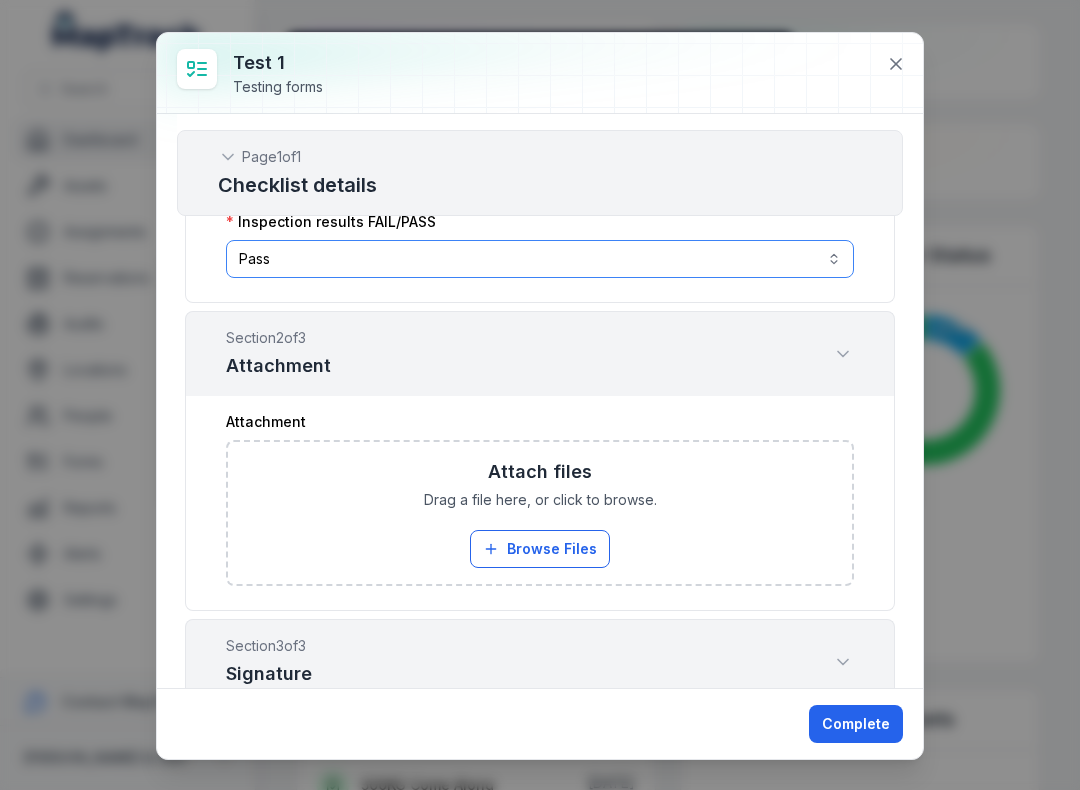 scroll, scrollTop: 561, scrollLeft: 0, axis: vertical 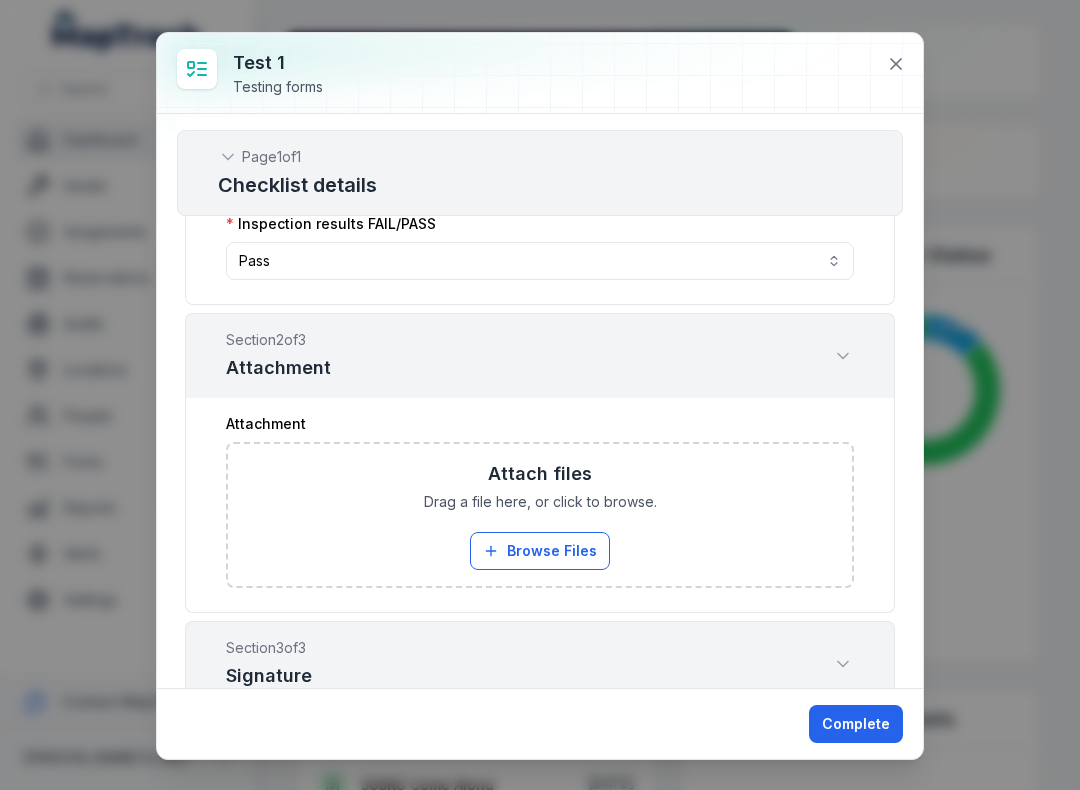click on "Browse Files" at bounding box center (540, 551) 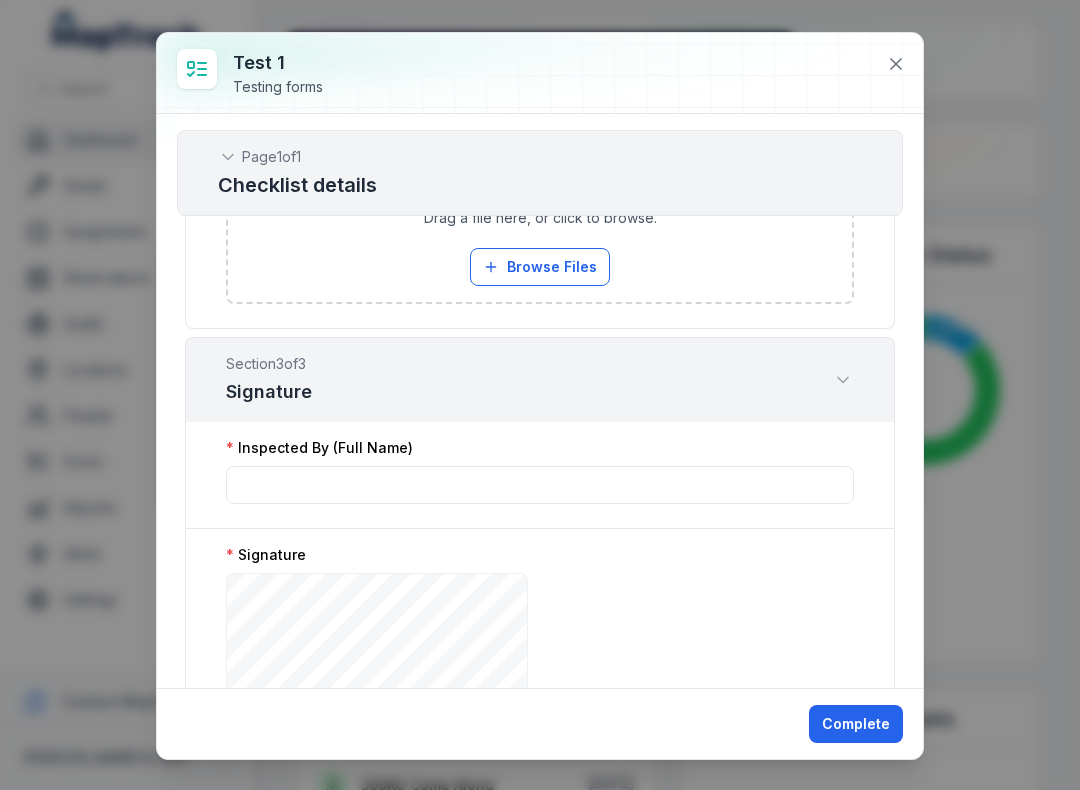scroll, scrollTop: 927, scrollLeft: 0, axis: vertical 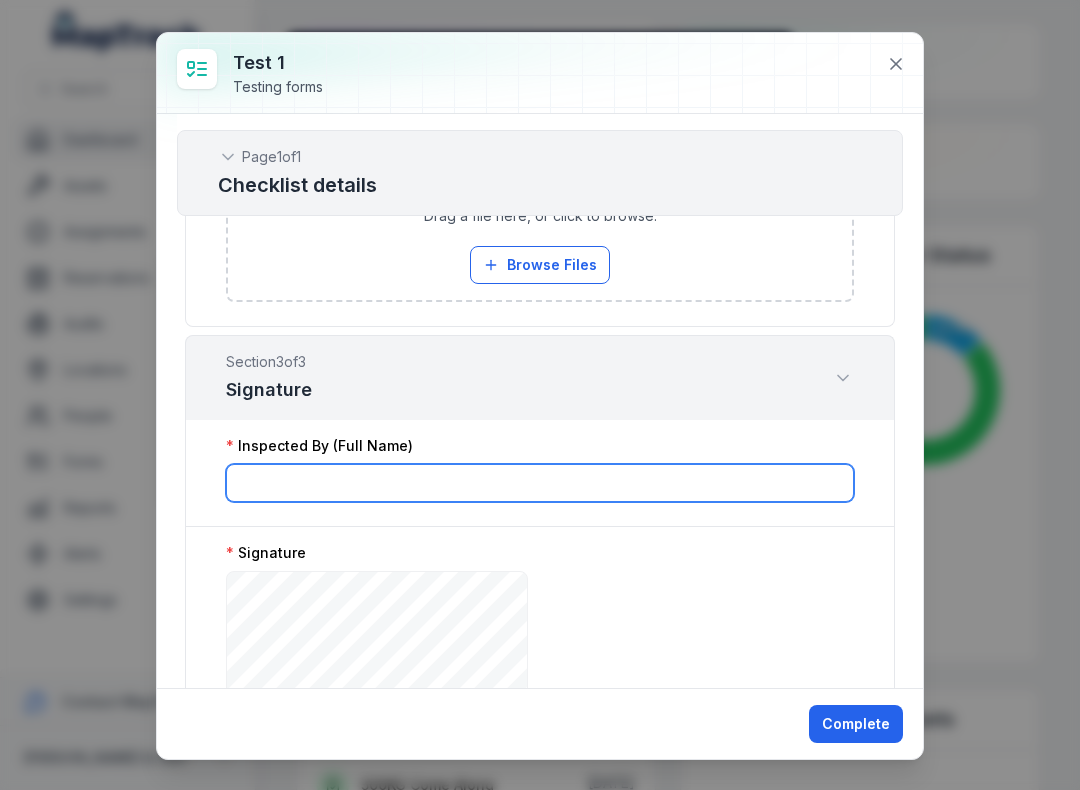 click at bounding box center [540, 483] 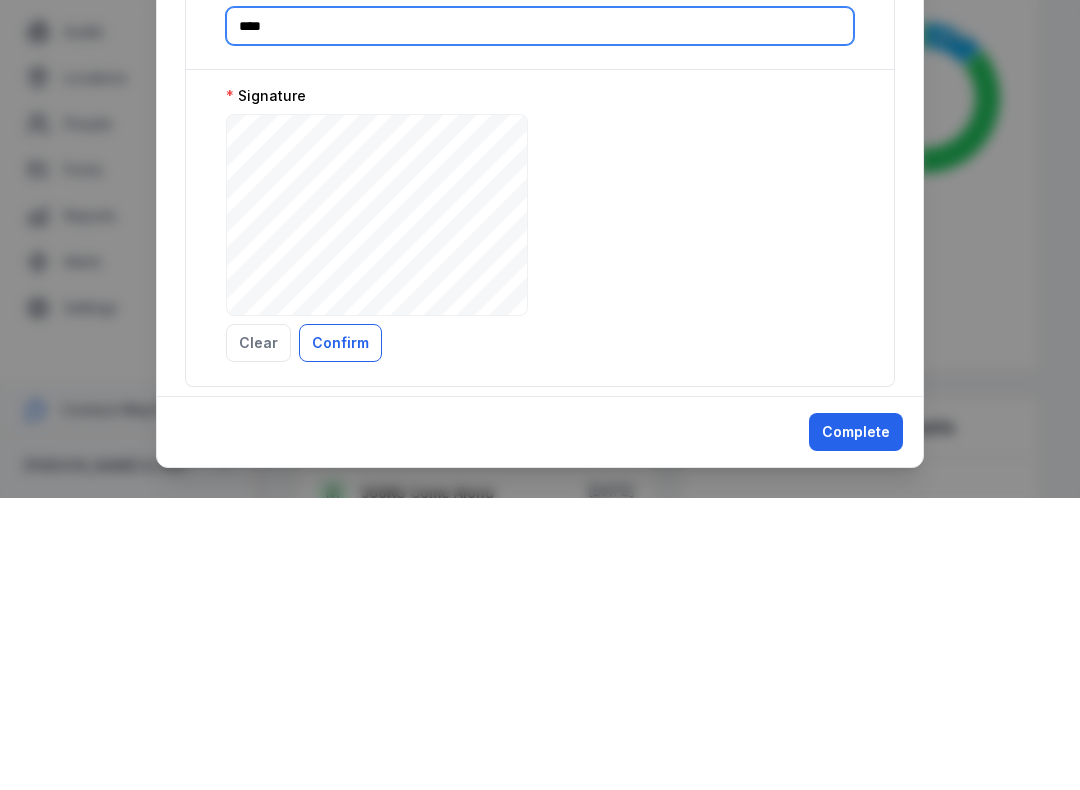 scroll, scrollTop: 1093, scrollLeft: 0, axis: vertical 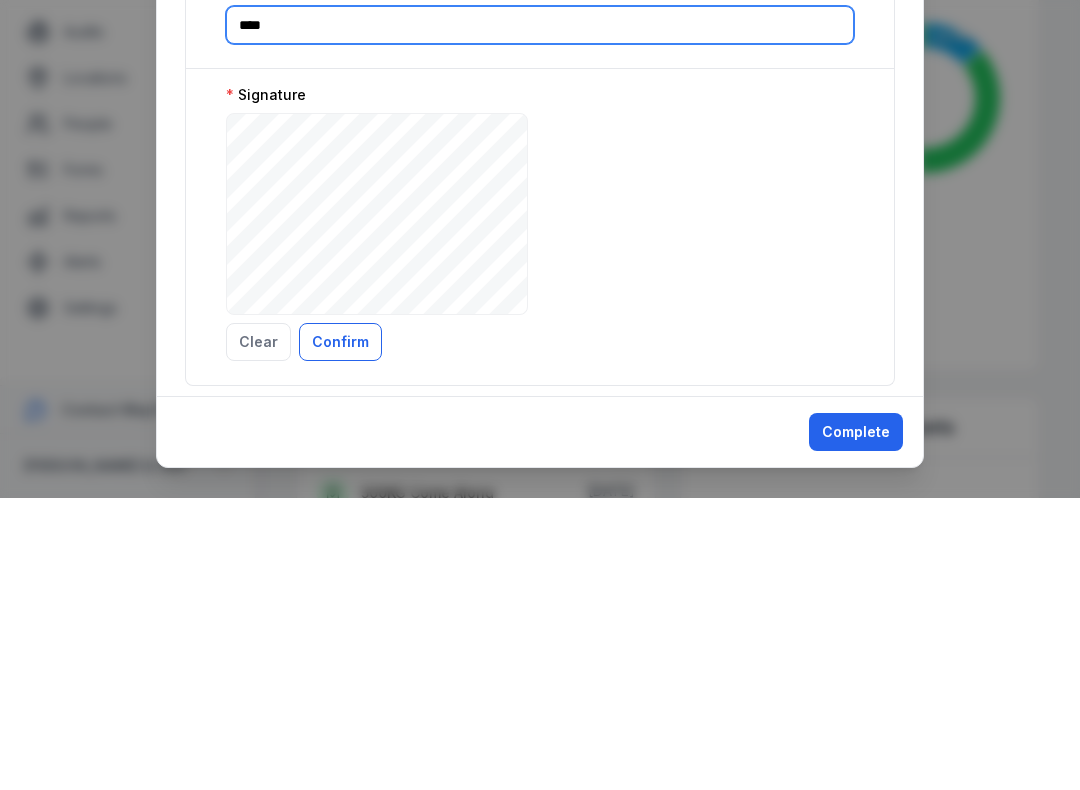 type on "****" 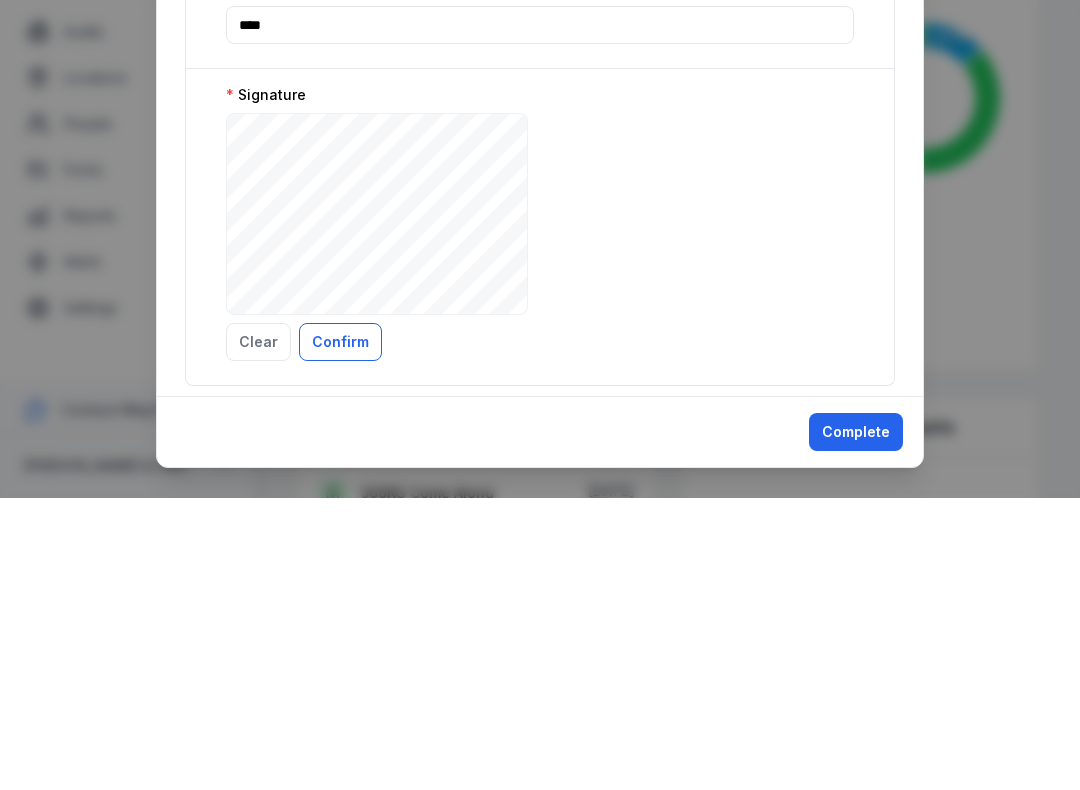 click on "Signature ***** Clear Confirm" at bounding box center (540, 519) 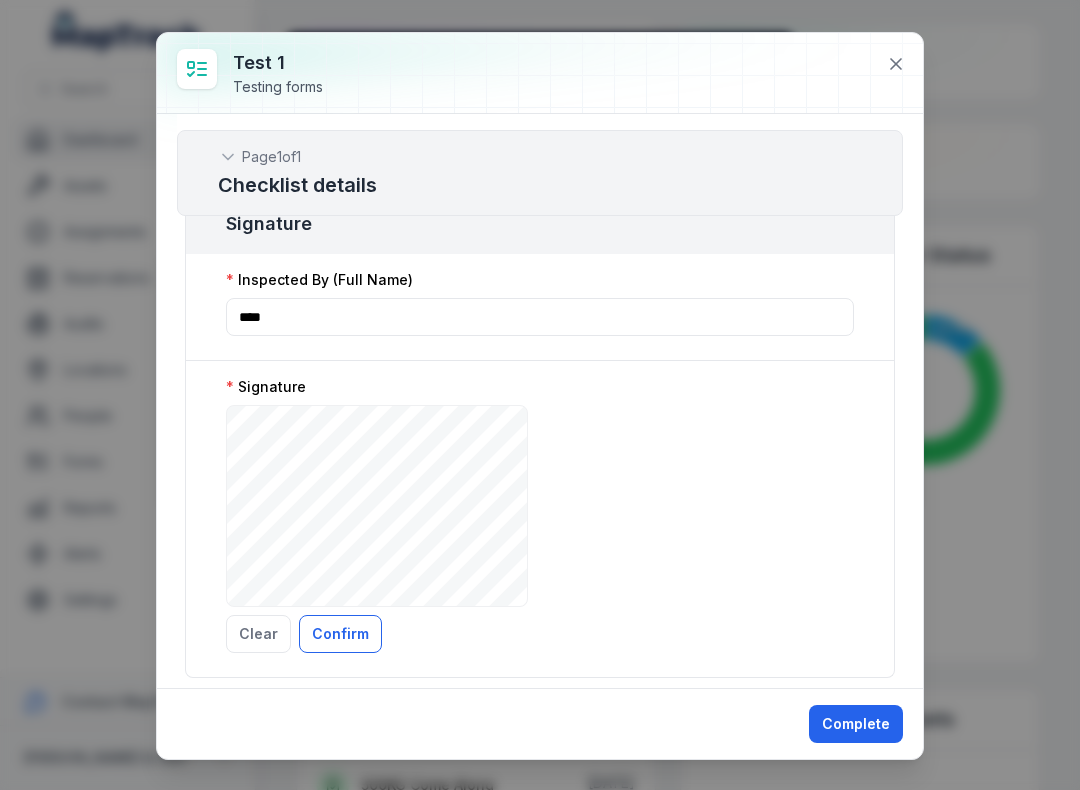 click on "Confirm" at bounding box center (340, 634) 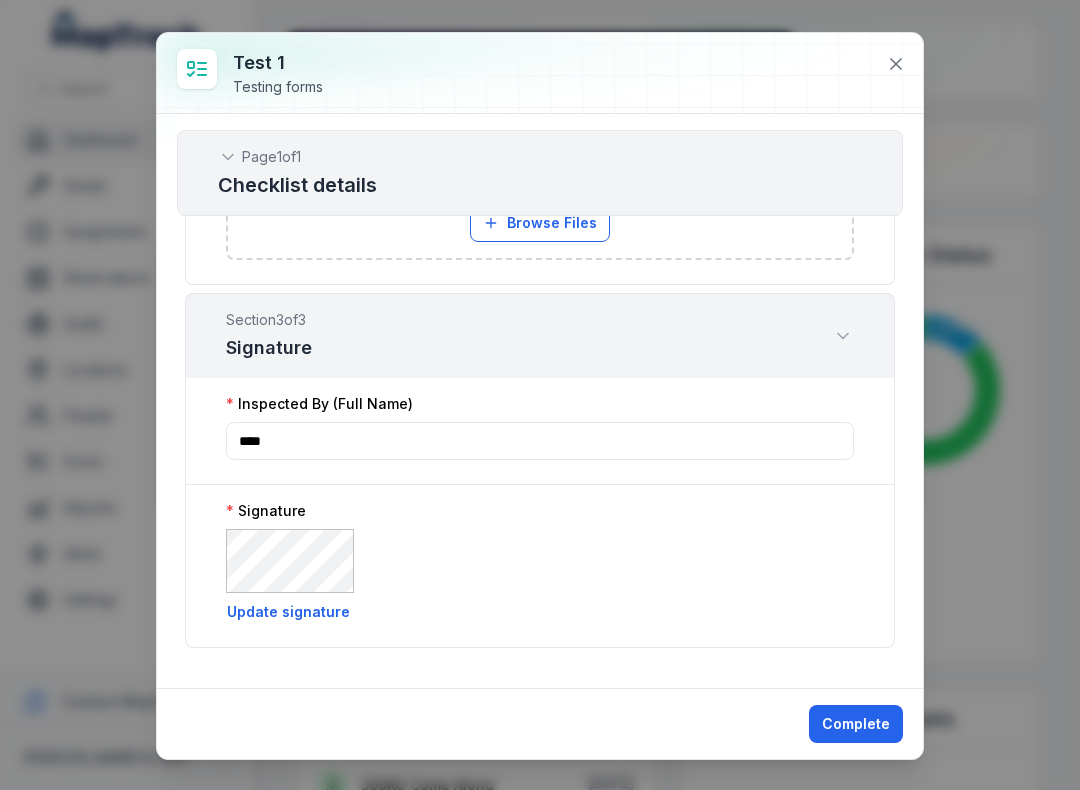 click on "Complete" at bounding box center (856, 724) 